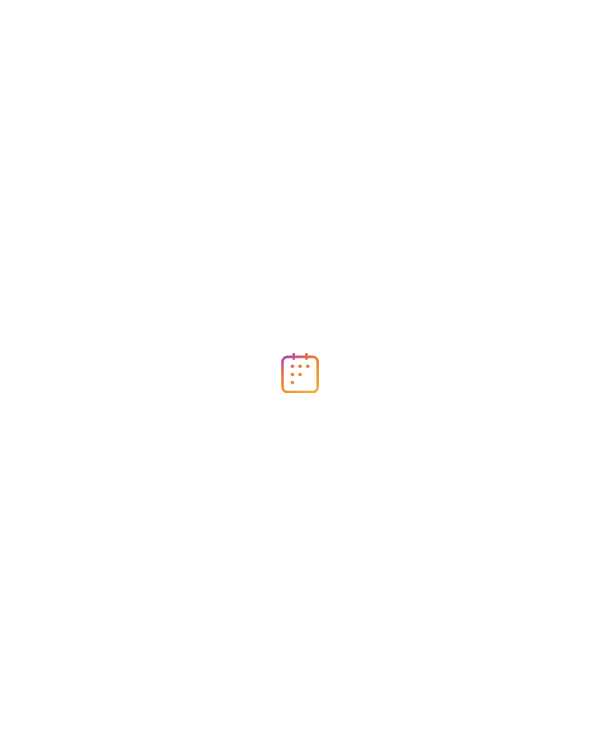 scroll, scrollTop: 0, scrollLeft: 0, axis: both 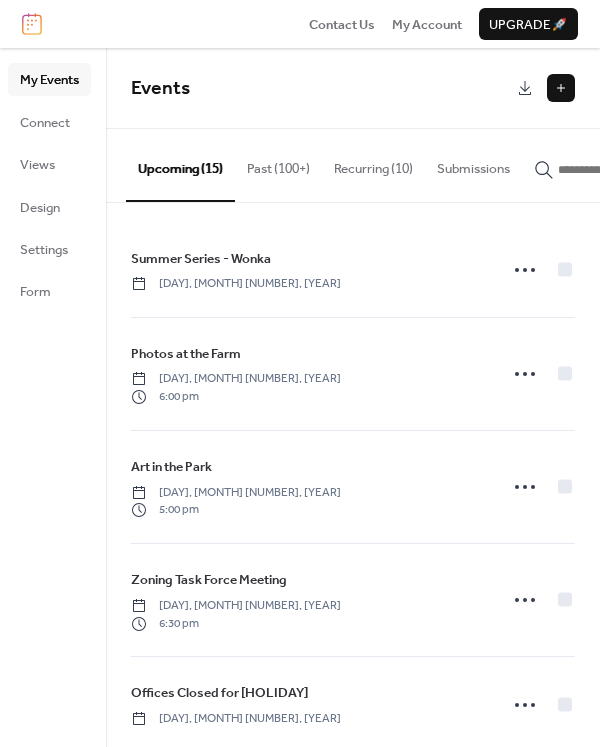 click on "Recurring (10)" at bounding box center [373, 164] 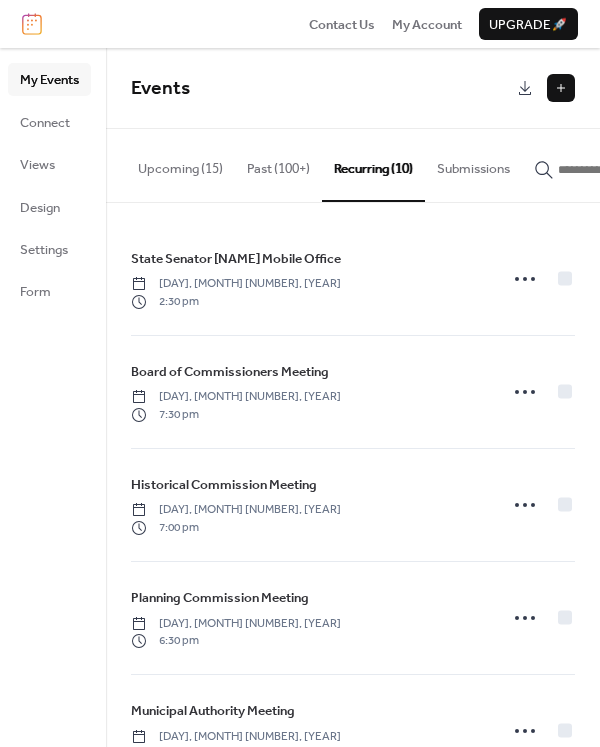 click on "Past (100+)" at bounding box center [278, 164] 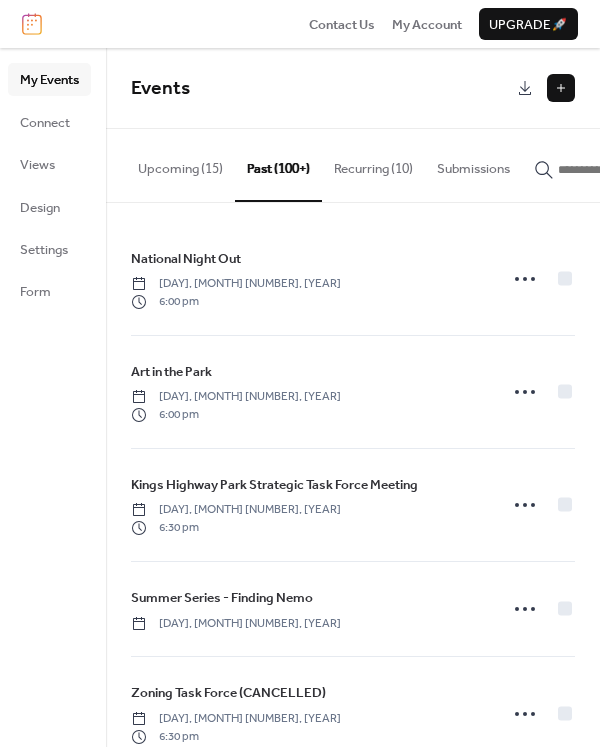 click on "Upcoming (15)" at bounding box center [180, 164] 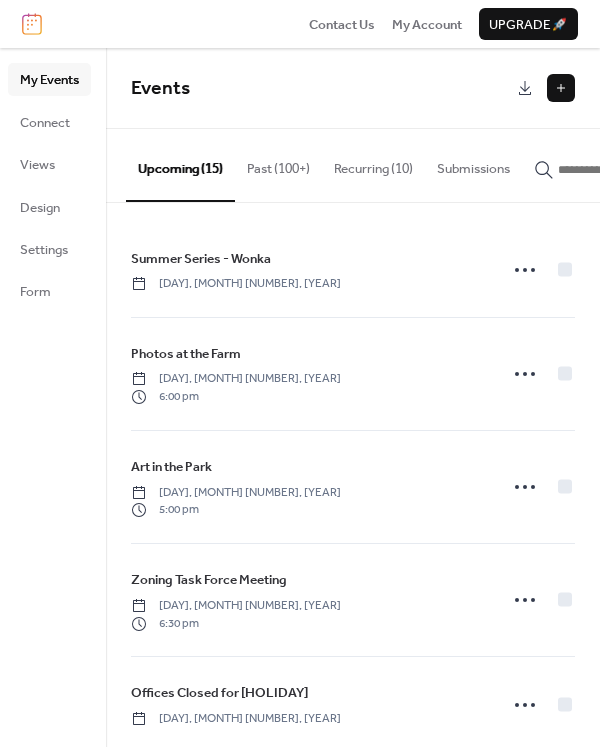 click on "Past (100+)" at bounding box center (278, 164) 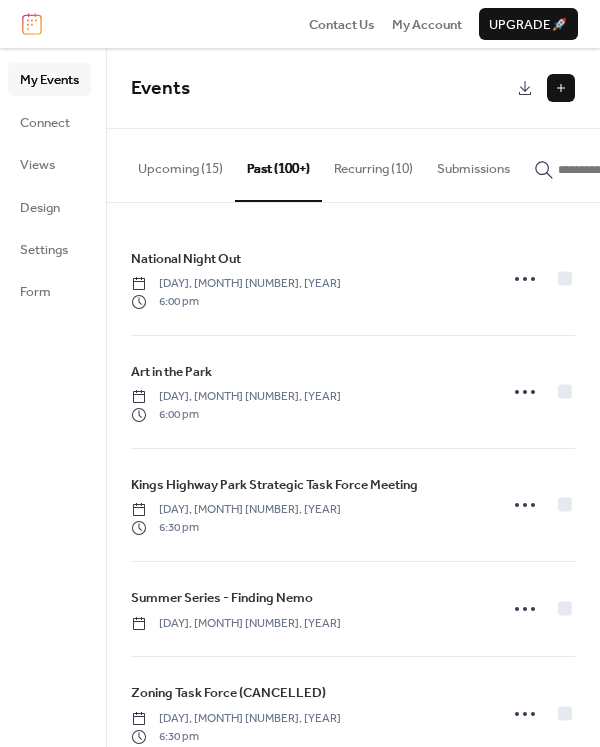 click on "Upcoming (15)" at bounding box center [180, 164] 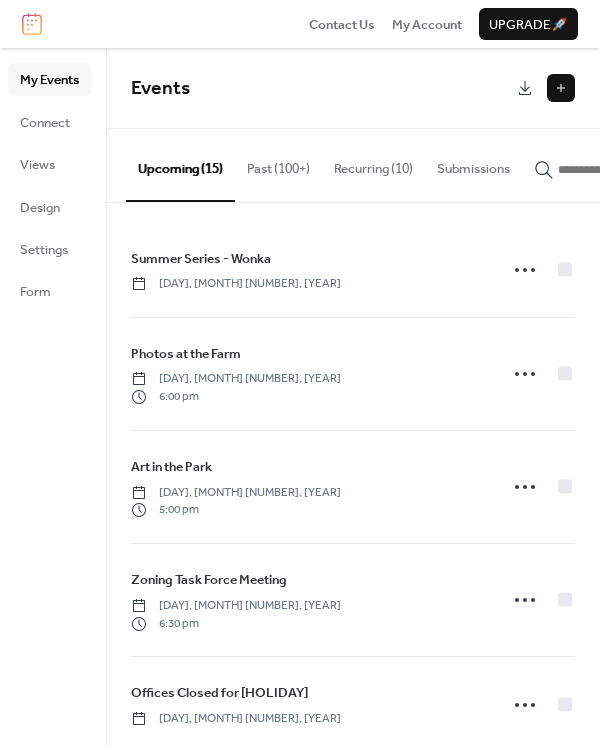 click at bounding box center (561, 88) 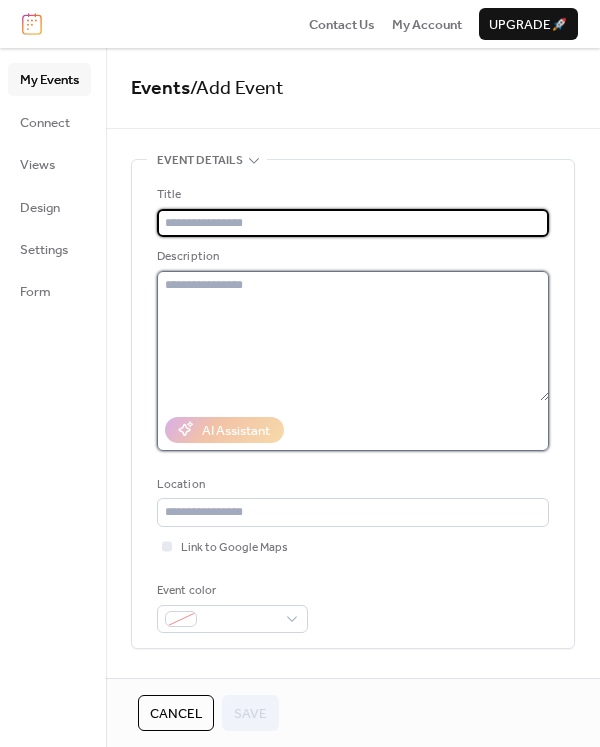 click at bounding box center [353, 336] 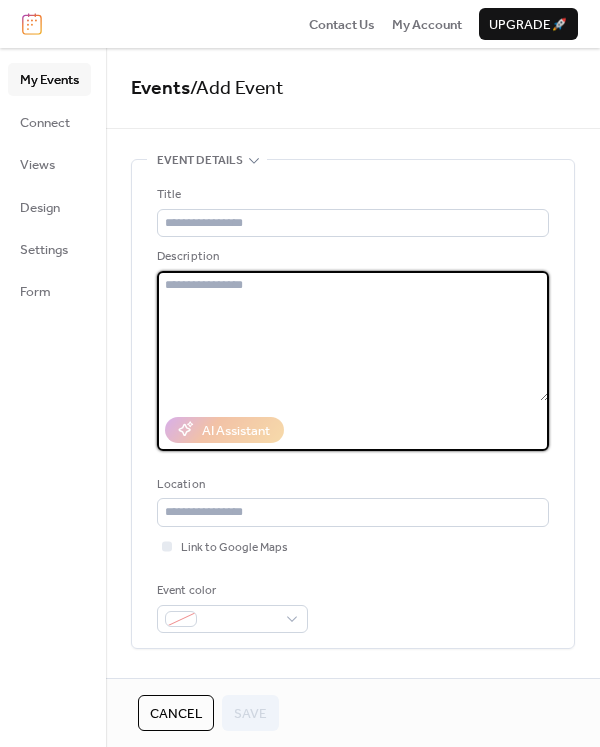 paste on "**********" 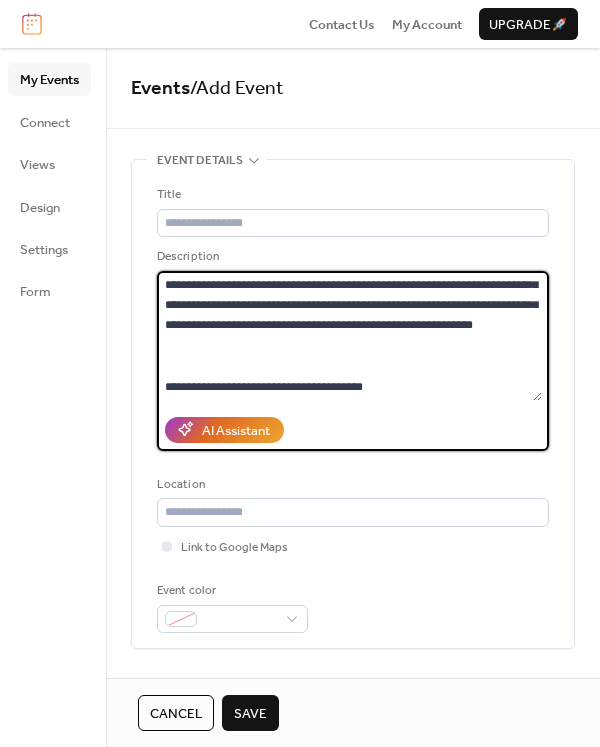 scroll, scrollTop: 571, scrollLeft: 0, axis: vertical 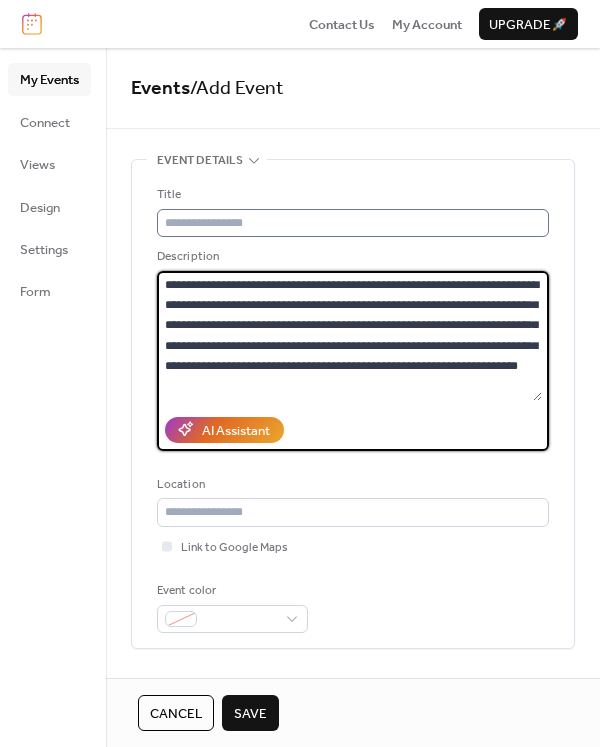 type on "**********" 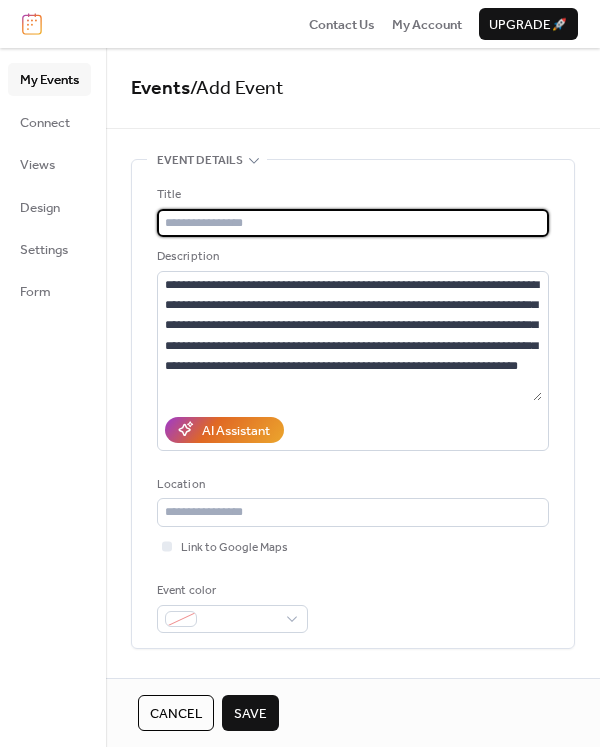 click at bounding box center [353, 223] 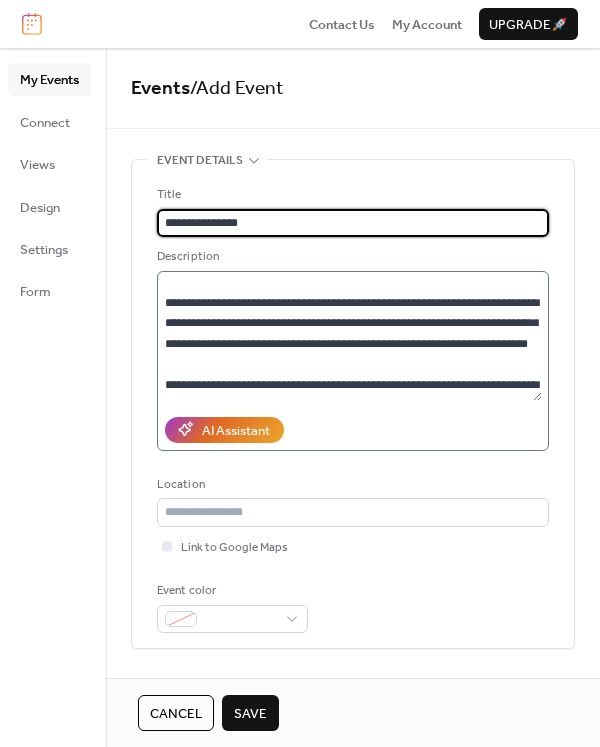scroll, scrollTop: 101, scrollLeft: 0, axis: vertical 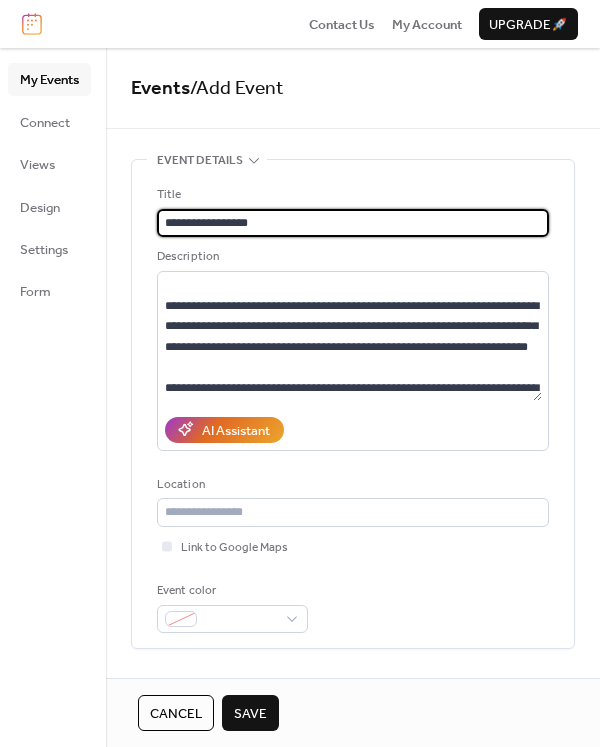 type on "**********" 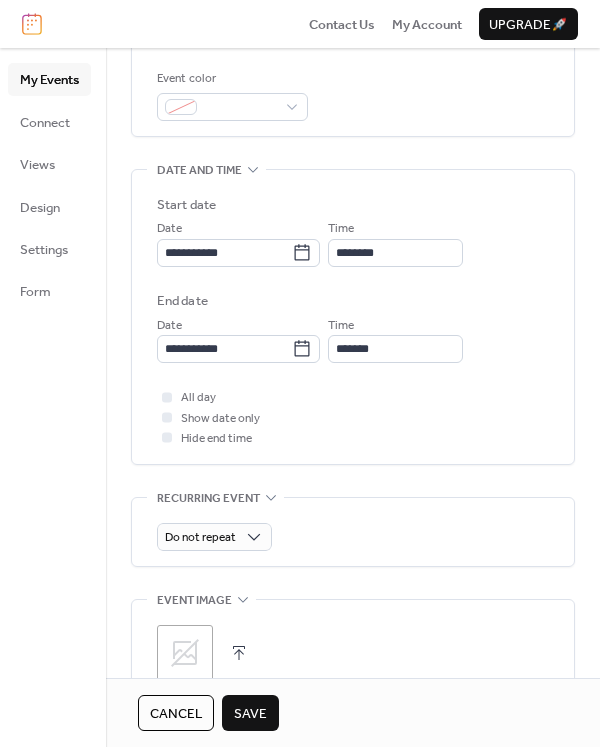 scroll, scrollTop: 578, scrollLeft: 0, axis: vertical 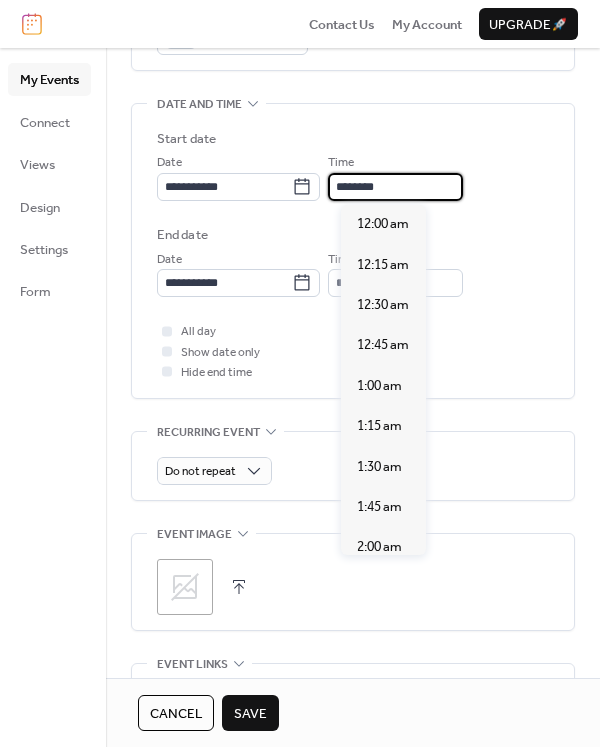 click on "********" at bounding box center (395, 187) 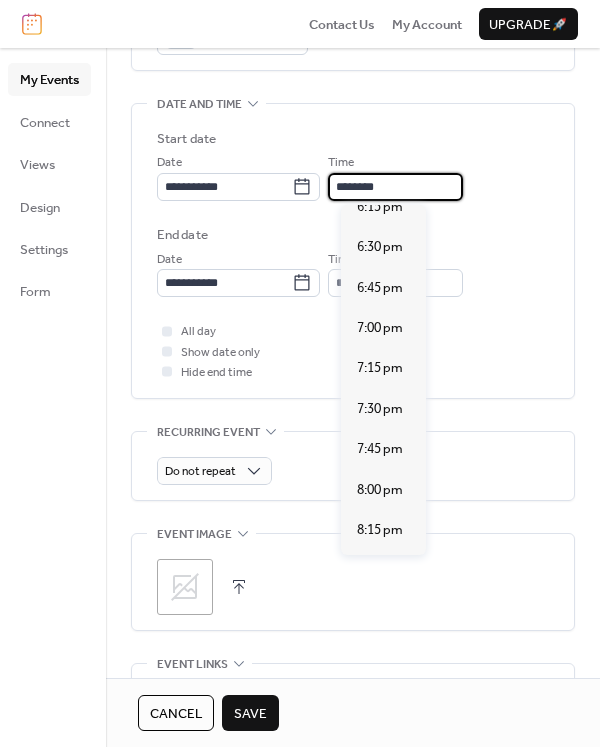 scroll, scrollTop: 2968, scrollLeft: 0, axis: vertical 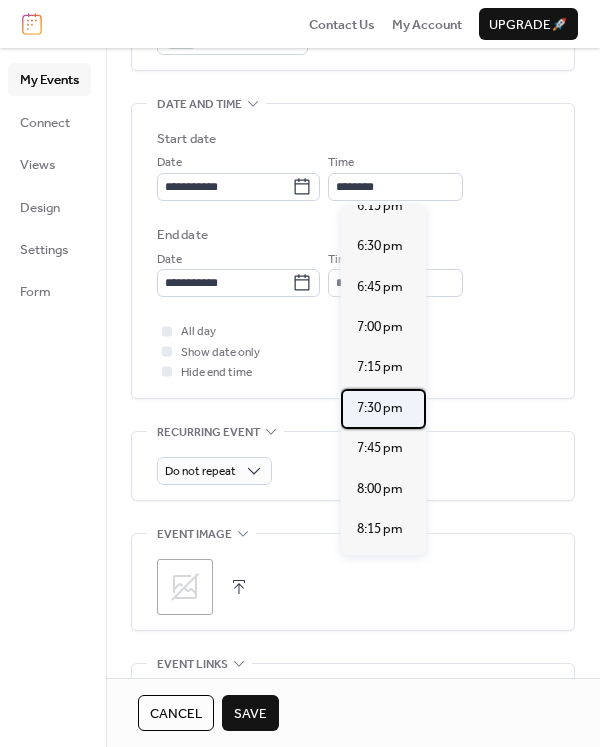 click on "7:30 pm" at bounding box center [380, 408] 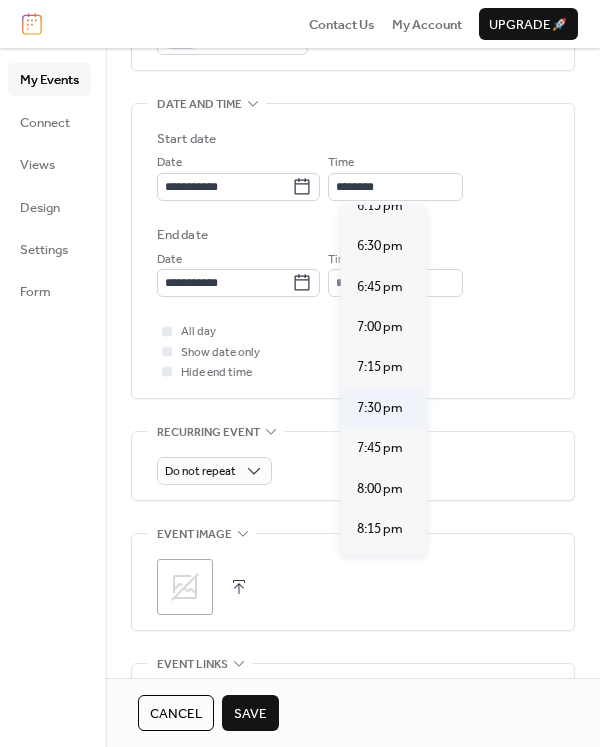 type on "*******" 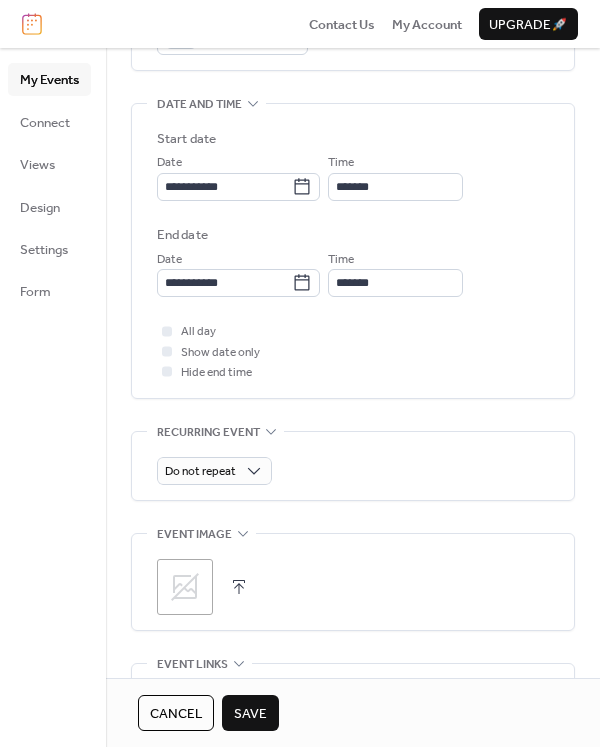 scroll, scrollTop: 652, scrollLeft: 0, axis: vertical 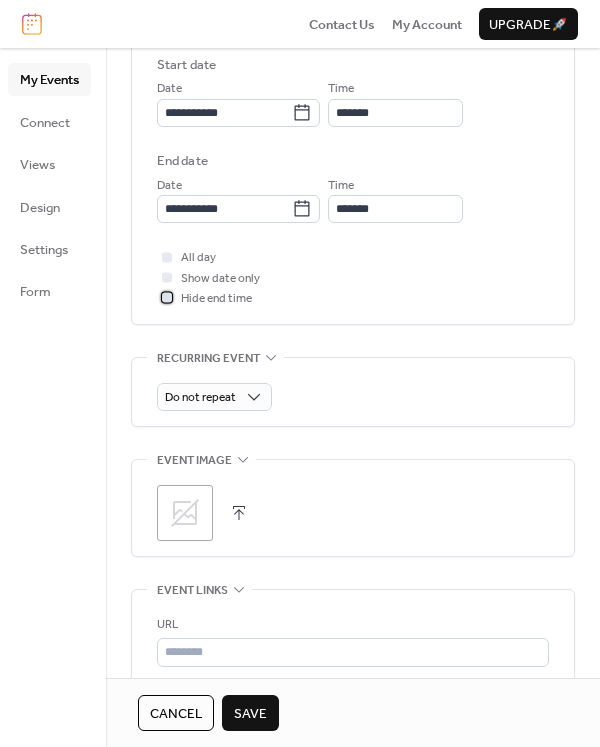 click on "Hide end time" at bounding box center (216, 299) 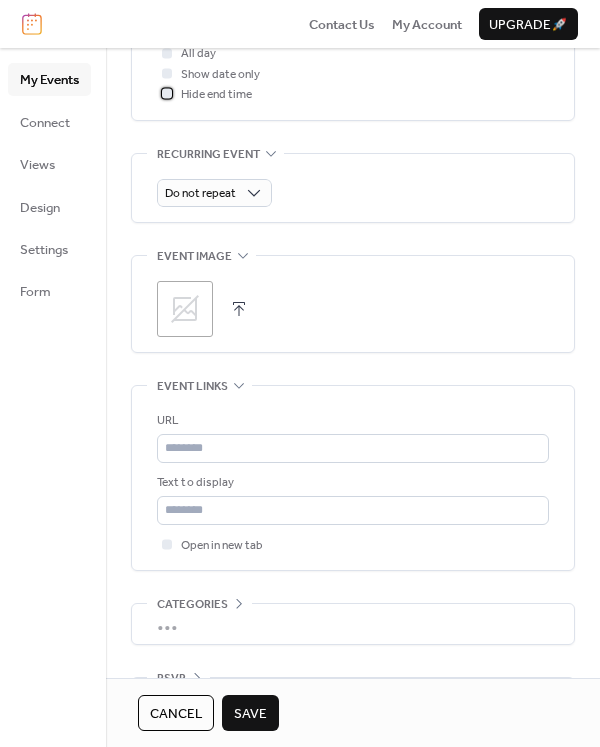 scroll, scrollTop: 917, scrollLeft: 0, axis: vertical 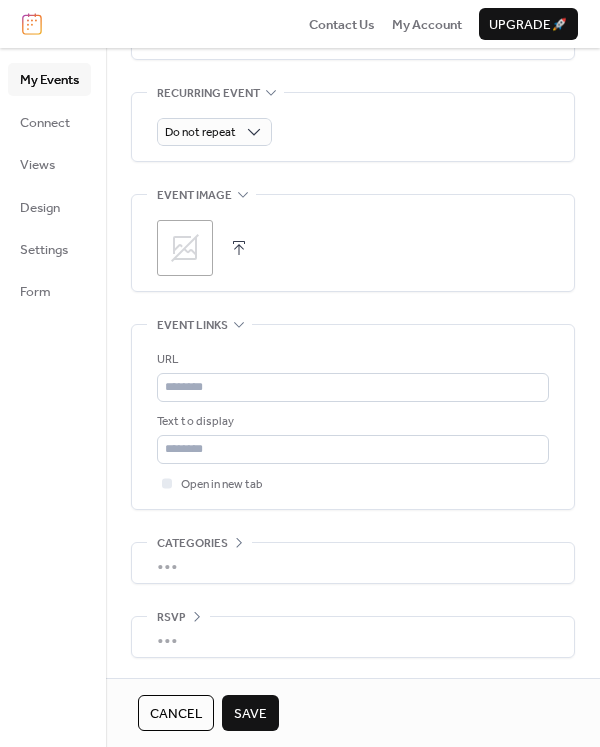 click on "Save" at bounding box center (250, 714) 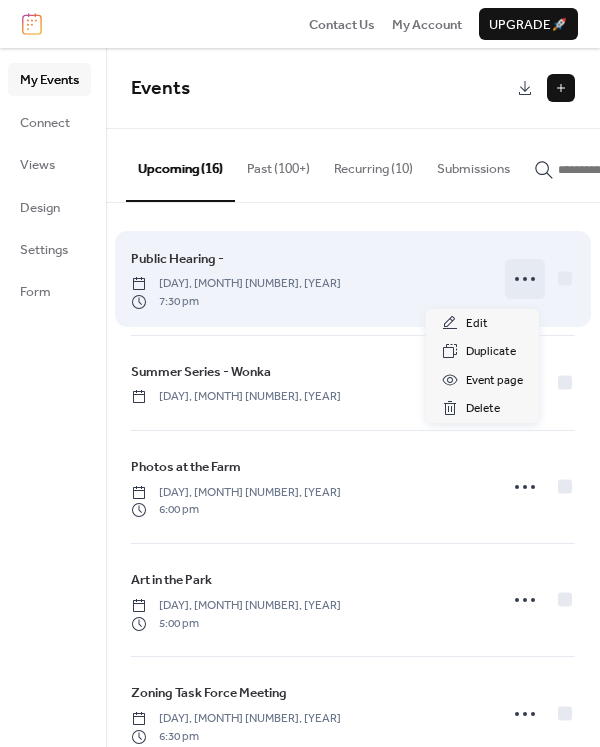click 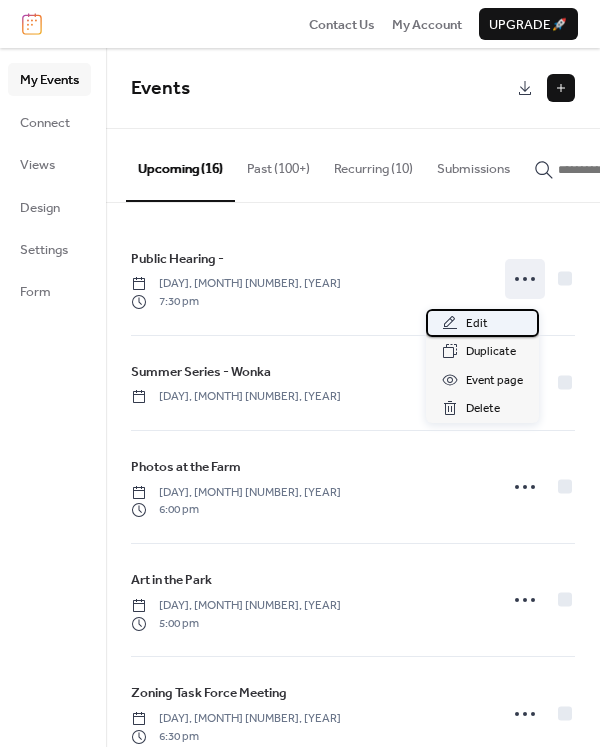 click on "Edit" at bounding box center (477, 324) 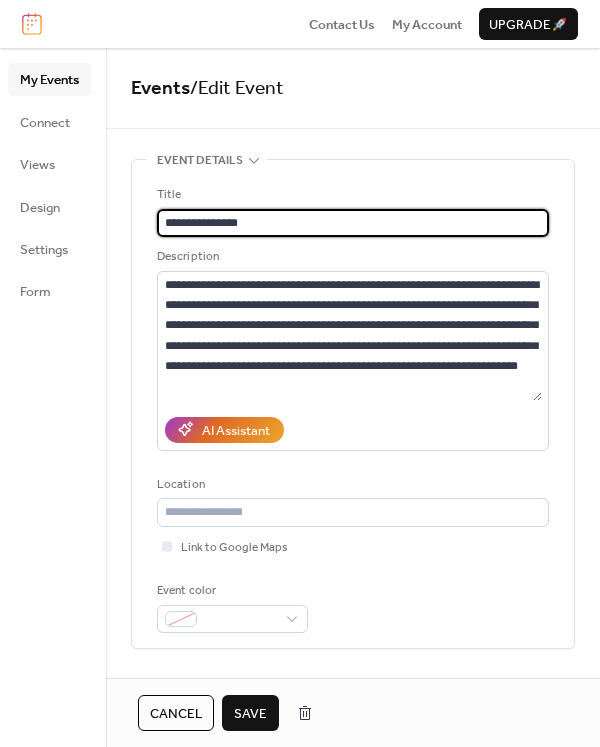 type on "**********" 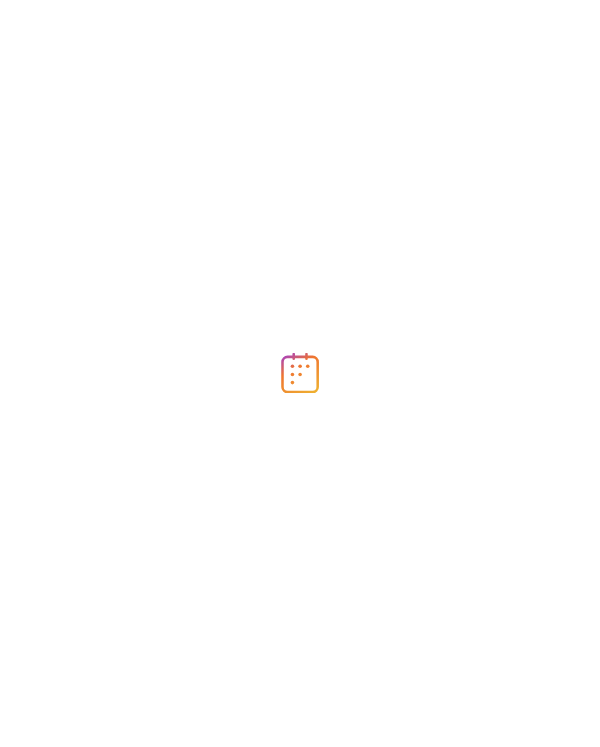 scroll, scrollTop: 0, scrollLeft: 0, axis: both 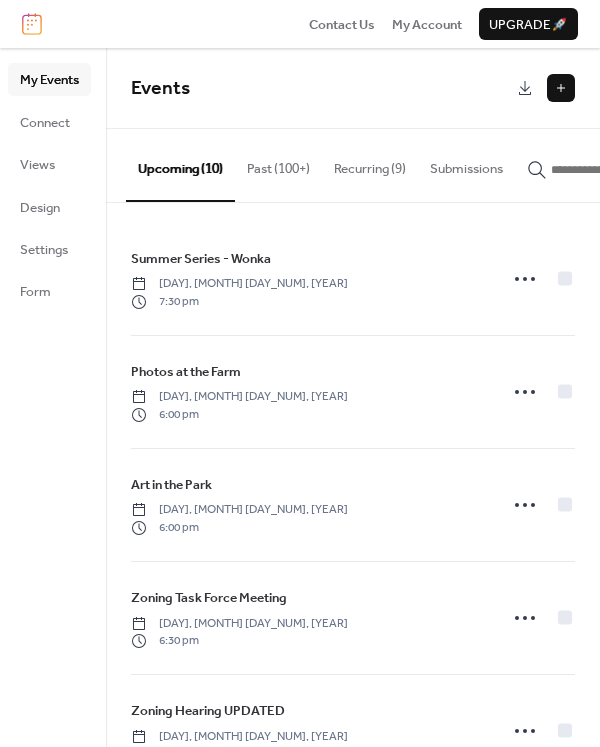 click at bounding box center [561, 88] 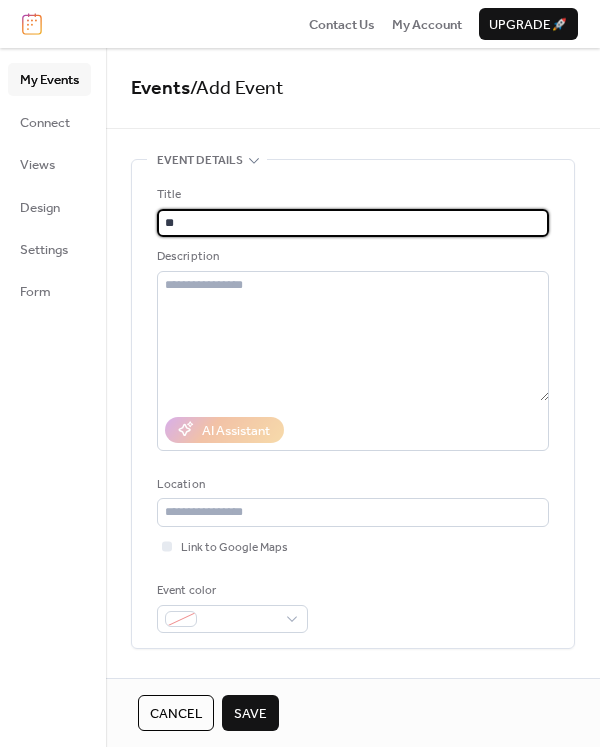 type on "*" 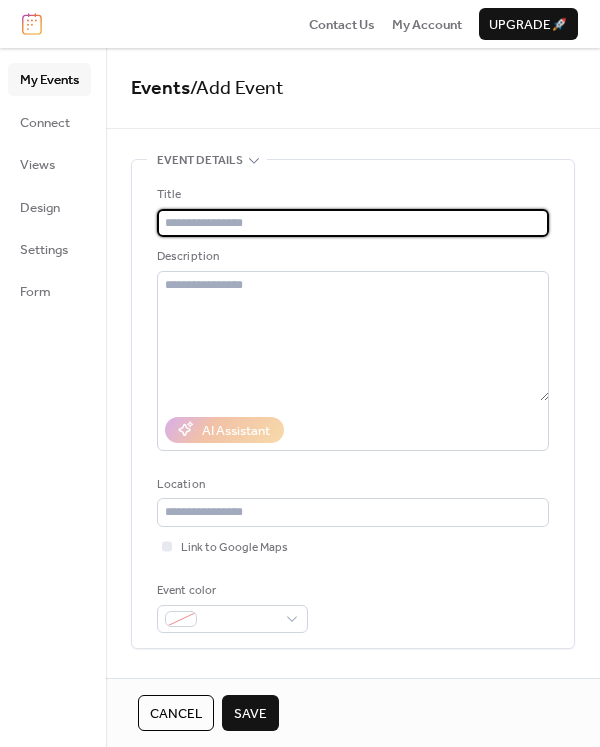 type on "*" 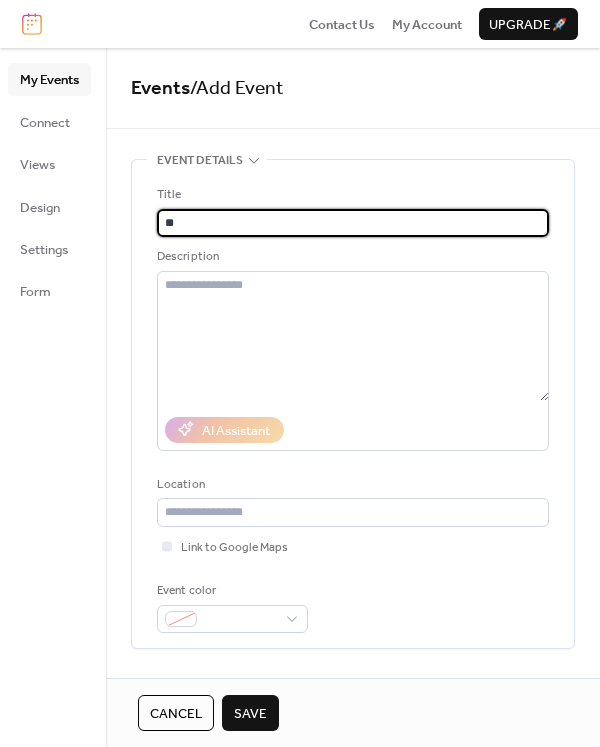 type on "*" 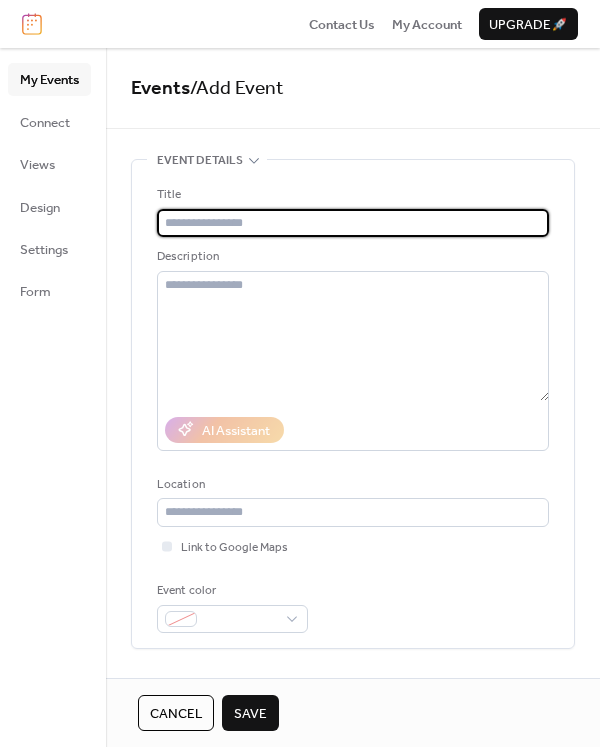 type on "*" 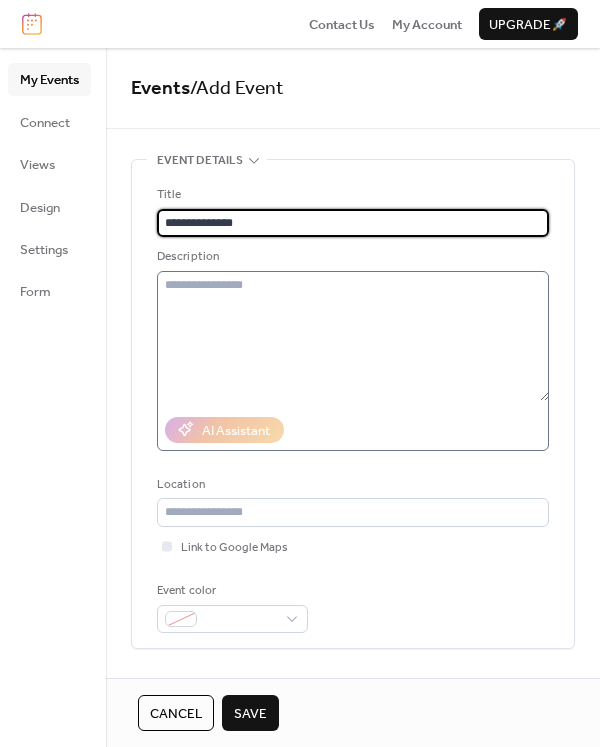 type on "**********" 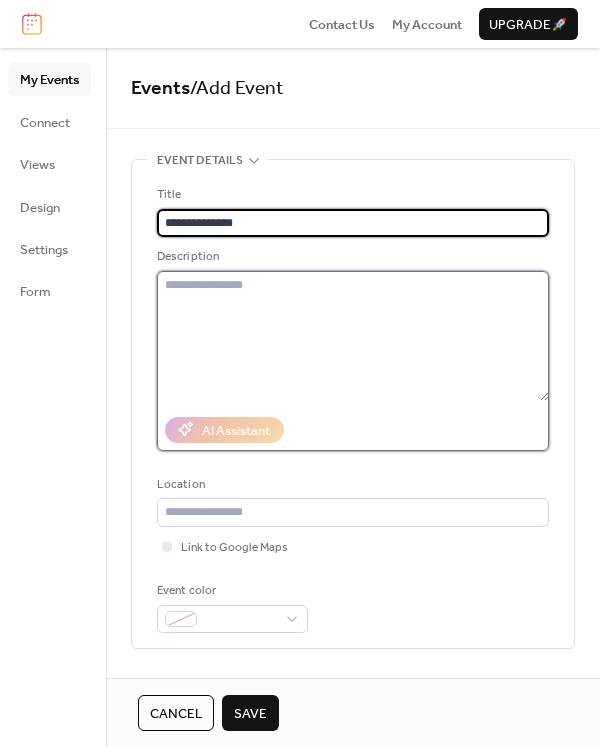 click at bounding box center (353, 336) 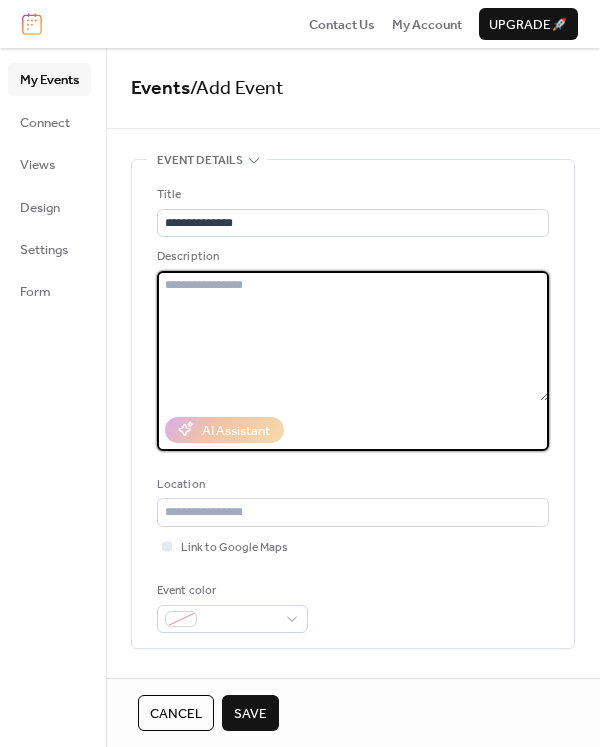 paste on "**********" 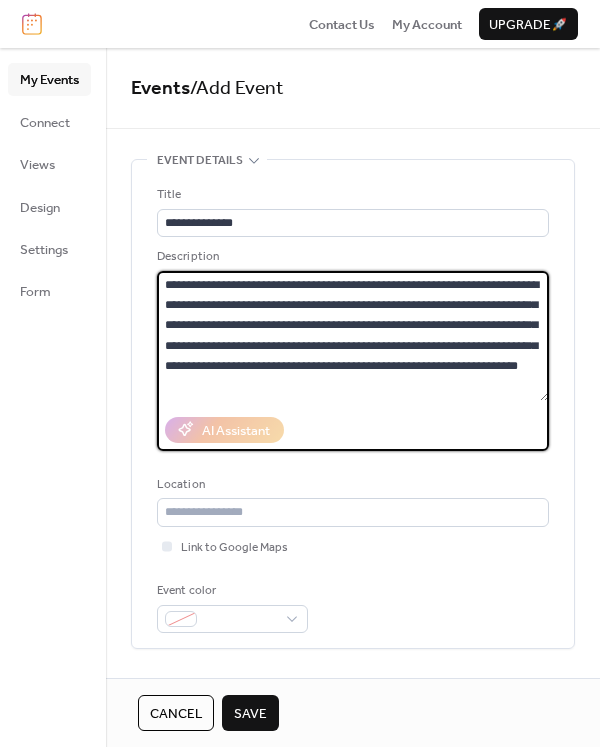 scroll, scrollTop: 569, scrollLeft: 0, axis: vertical 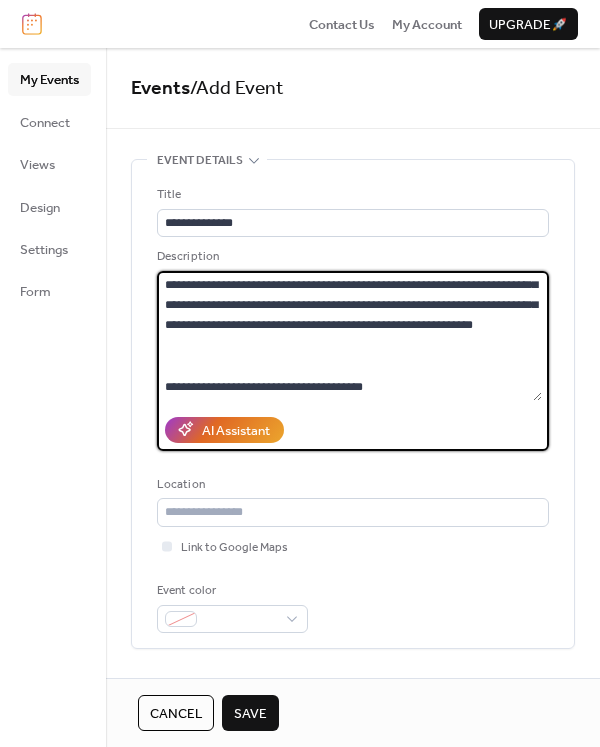 drag, startPoint x: 401, startPoint y: 373, endPoint x: 157, endPoint y: 330, distance: 247.75996 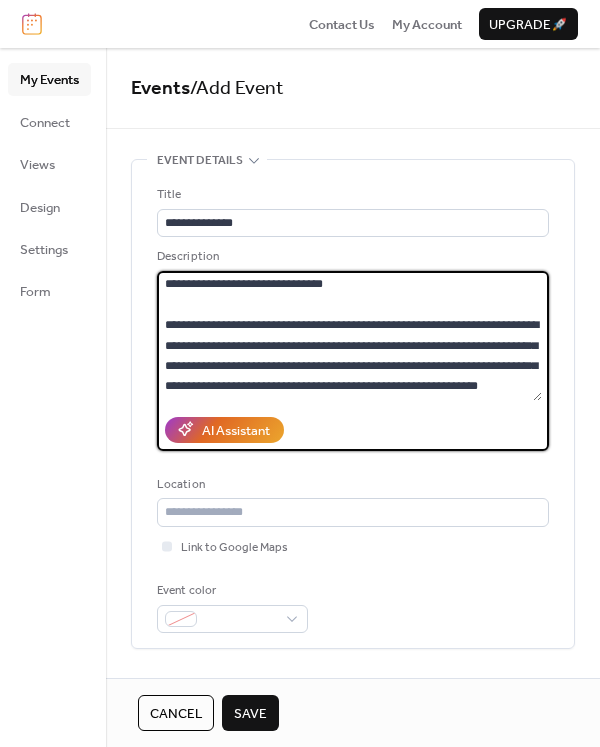 scroll, scrollTop: 511, scrollLeft: 0, axis: vertical 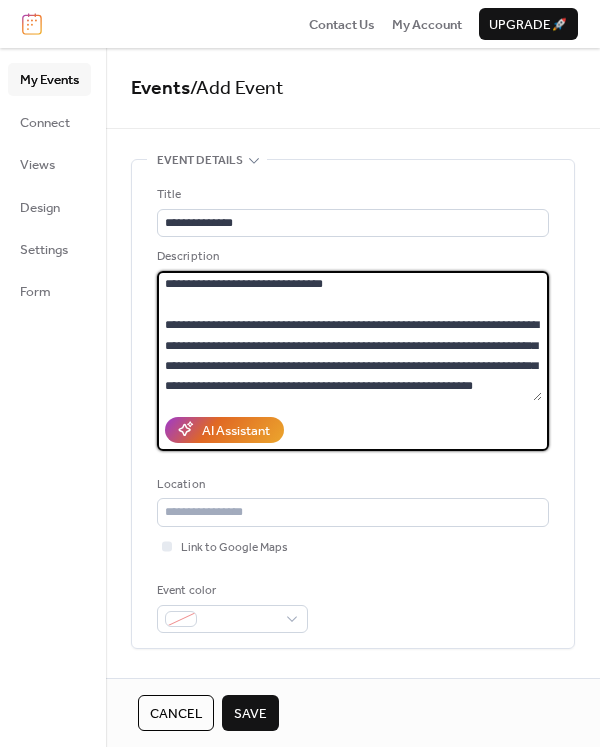 click at bounding box center [349, 336] 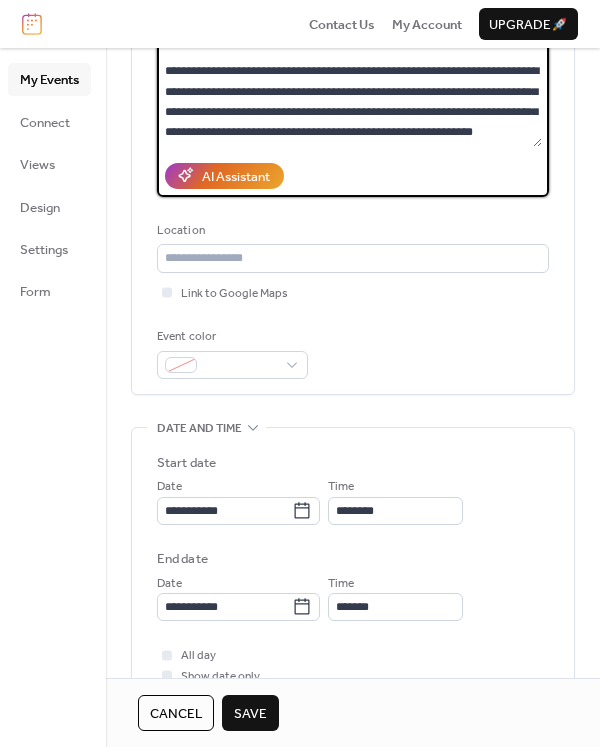 scroll, scrollTop: 300, scrollLeft: 0, axis: vertical 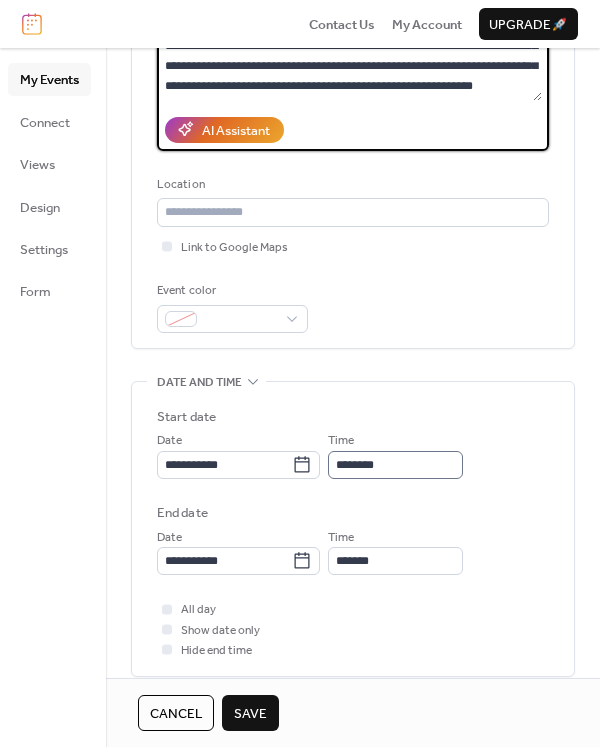 type on "**********" 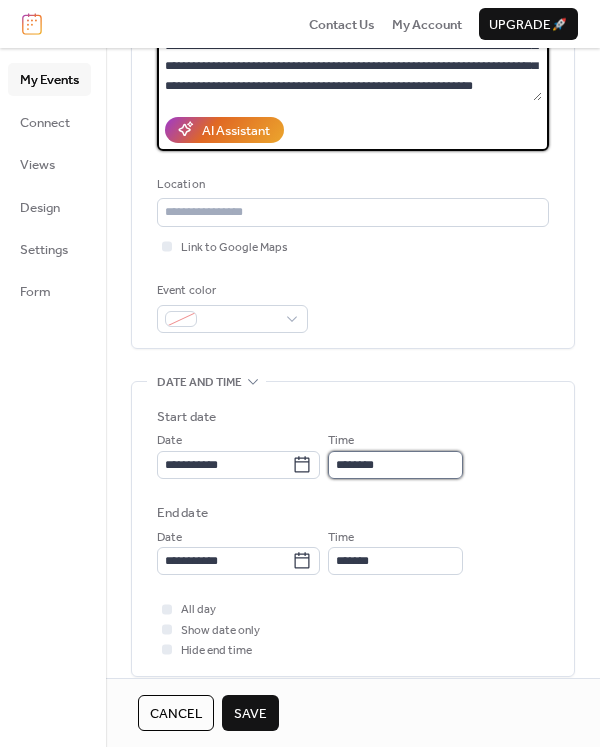 click on "********" at bounding box center (395, 465) 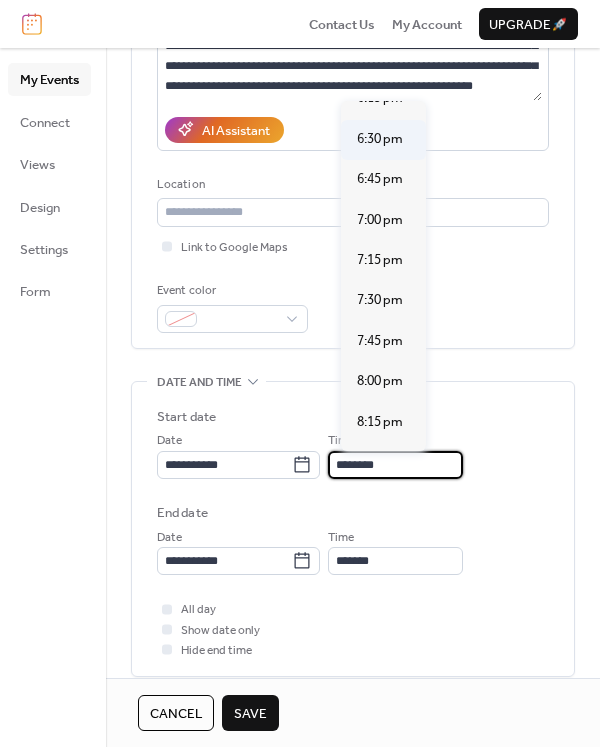 scroll, scrollTop: 2940, scrollLeft: 0, axis: vertical 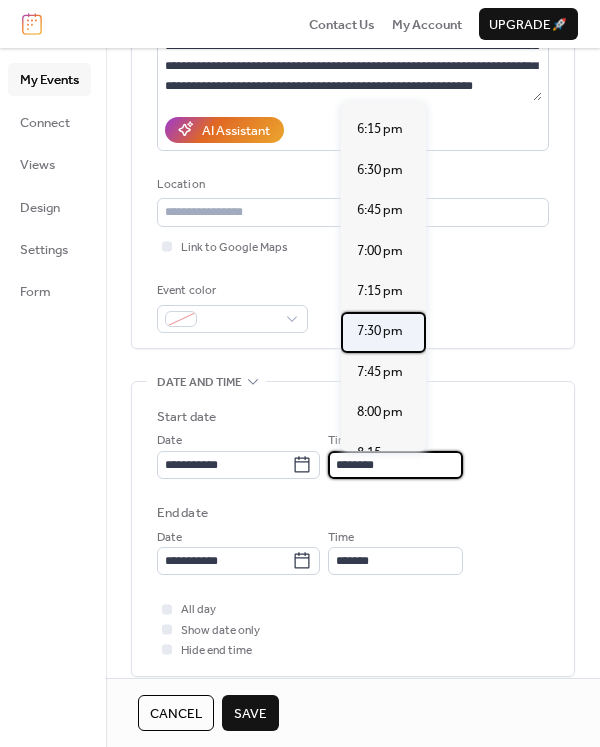 click on "7:30 pm" at bounding box center [380, 331] 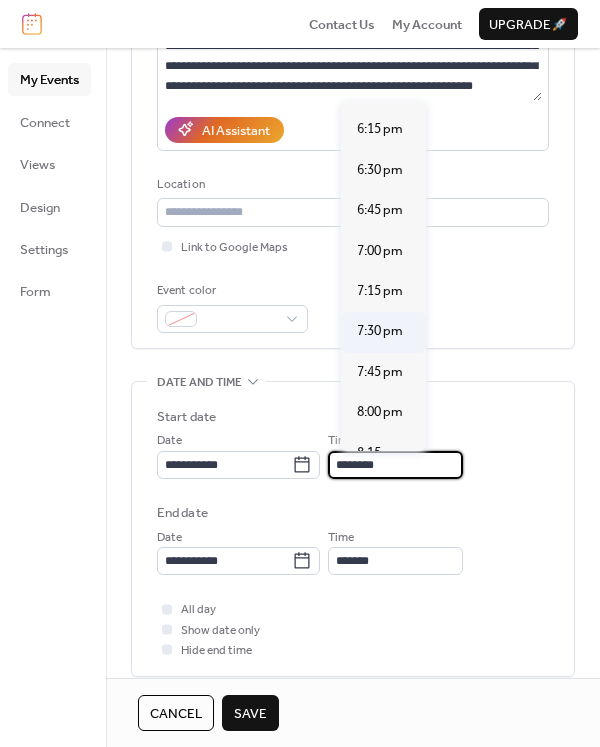 type on "*******" 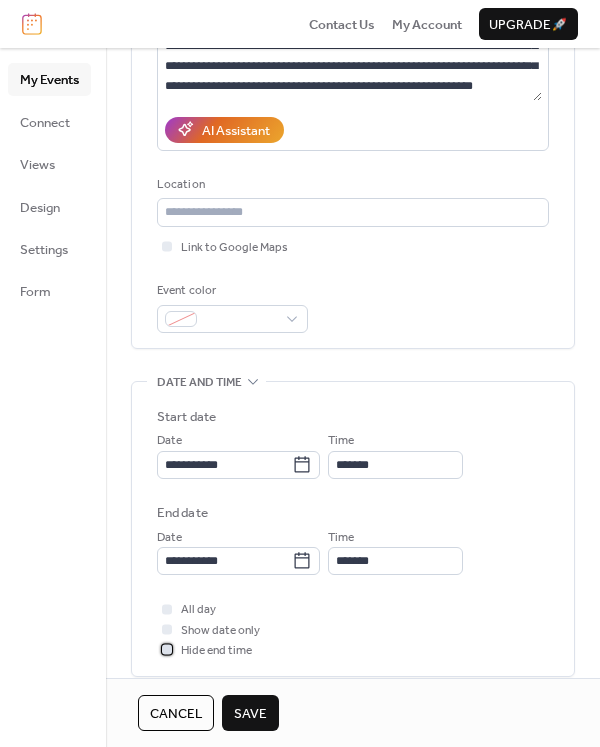 click on "Hide end time" at bounding box center [216, 651] 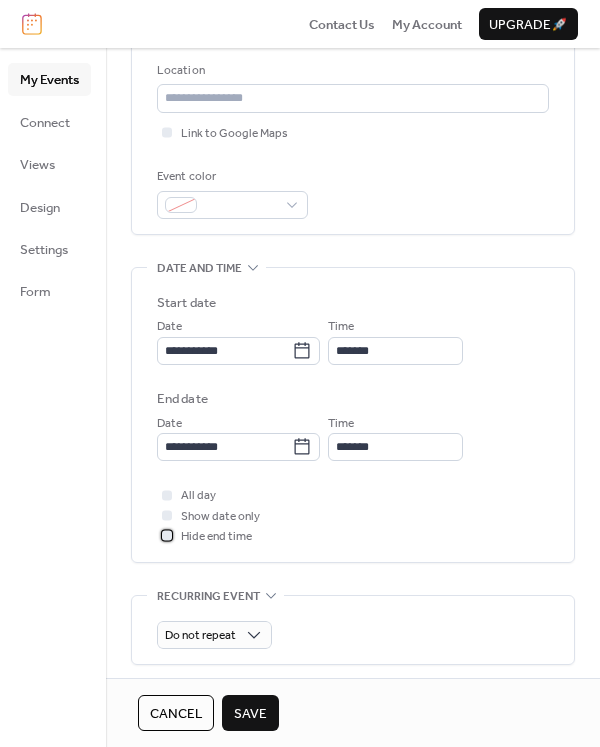 scroll, scrollTop: 700, scrollLeft: 0, axis: vertical 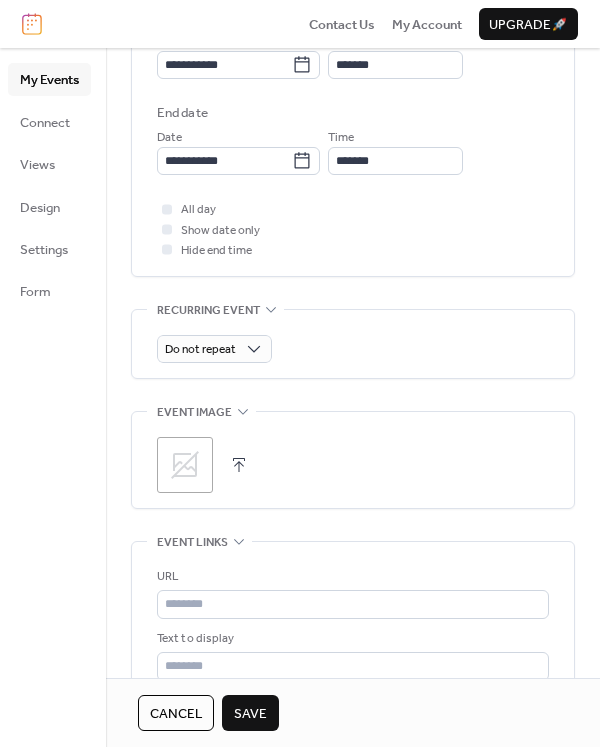 click on ";" at bounding box center (353, 465) 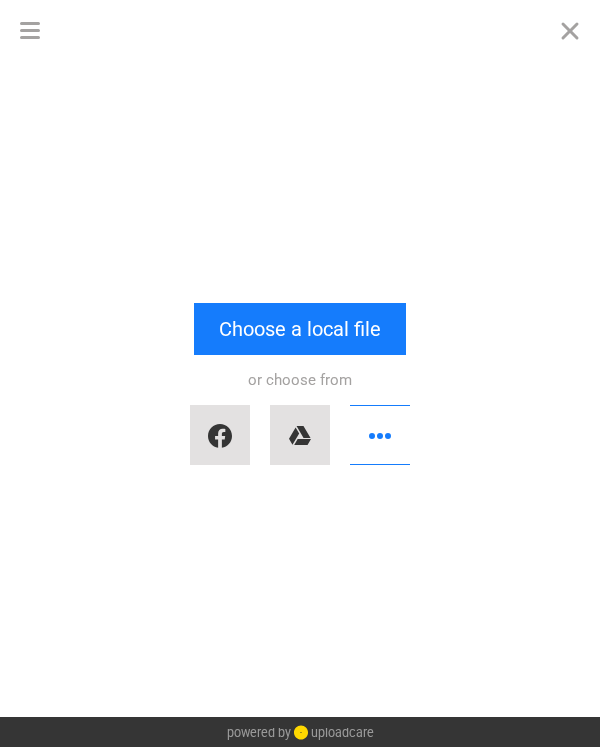 click on "or choose from" at bounding box center (300, 415) 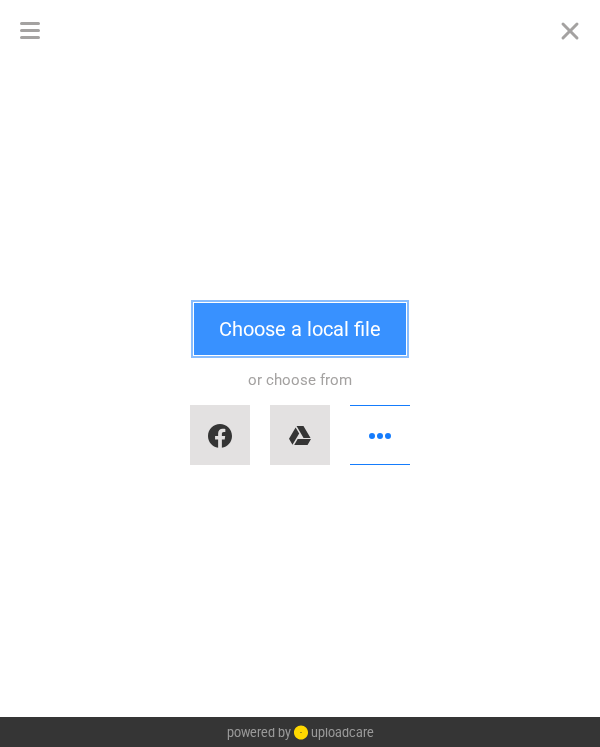 click on "Choose a local file" at bounding box center [300, 329] 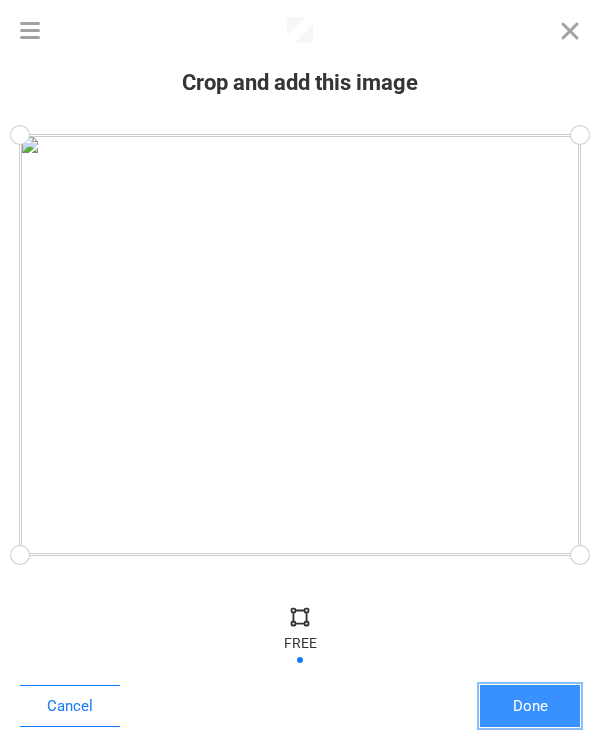 click on "Done" at bounding box center (530, 706) 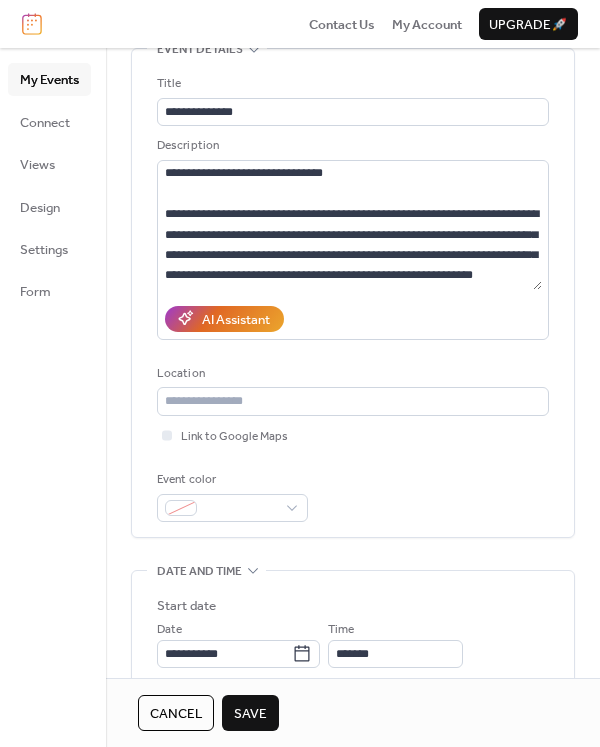 scroll, scrollTop: 0, scrollLeft: 0, axis: both 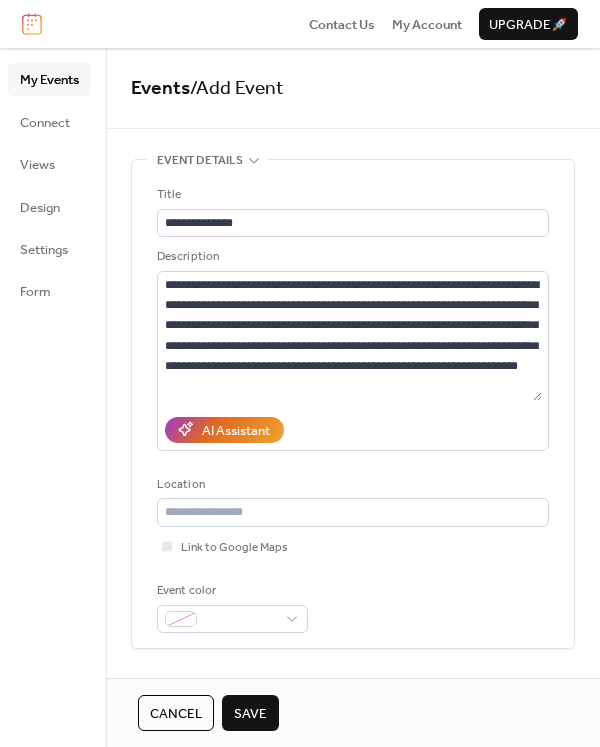 click on "Save" at bounding box center [250, 714] 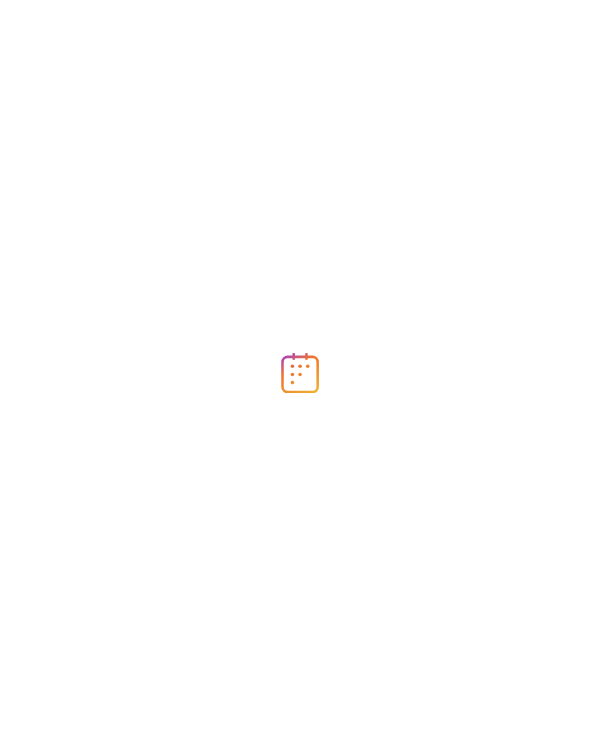 scroll, scrollTop: 0, scrollLeft: 0, axis: both 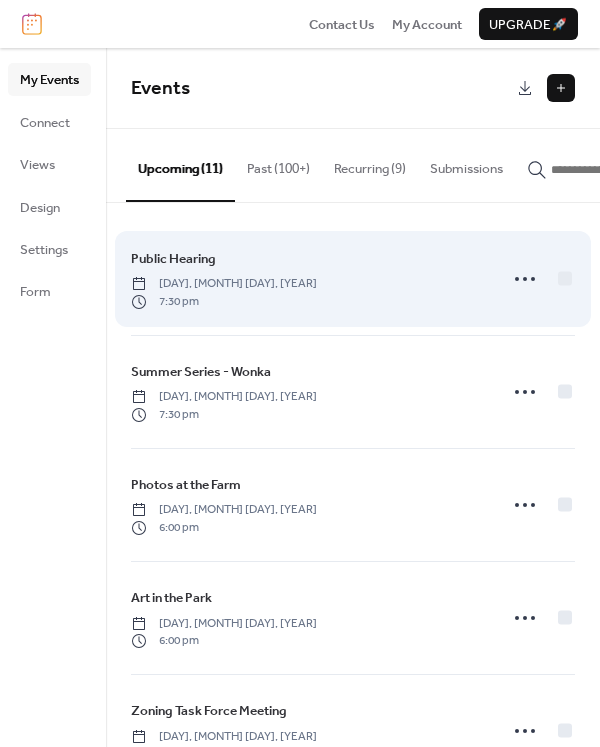 click on "Public Hearing" at bounding box center (173, 259) 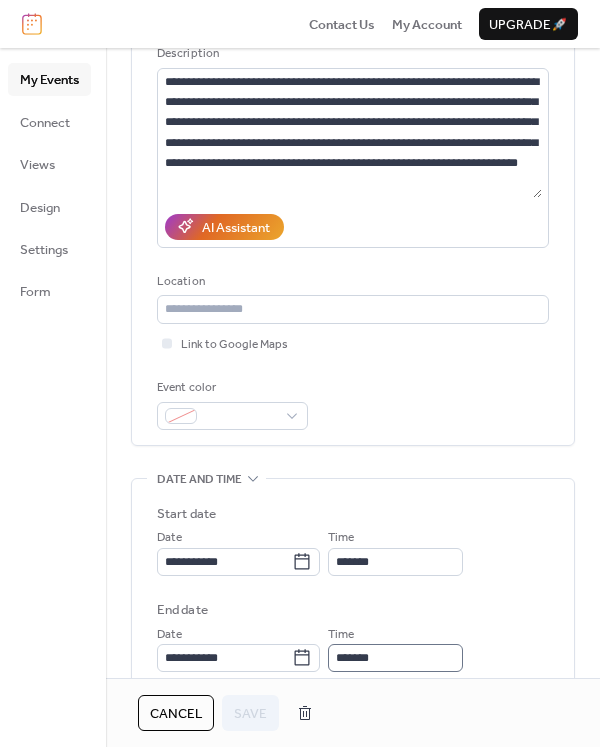 scroll, scrollTop: 500, scrollLeft: 0, axis: vertical 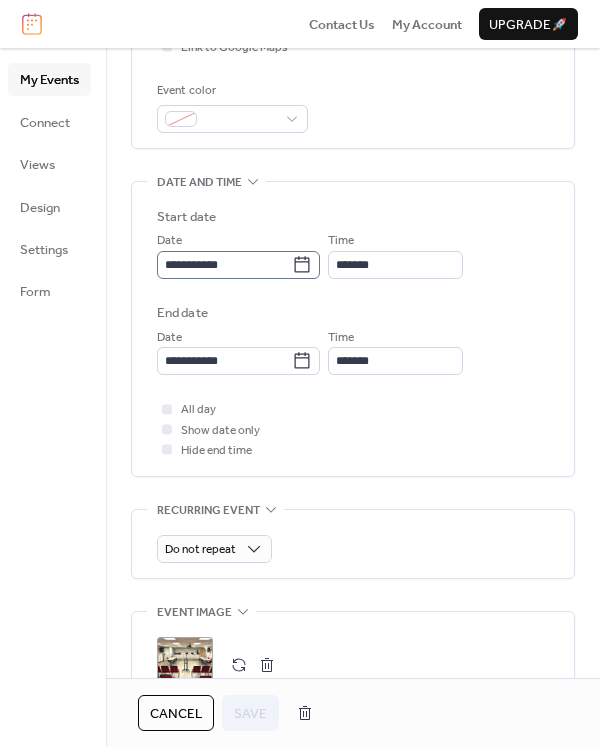 click 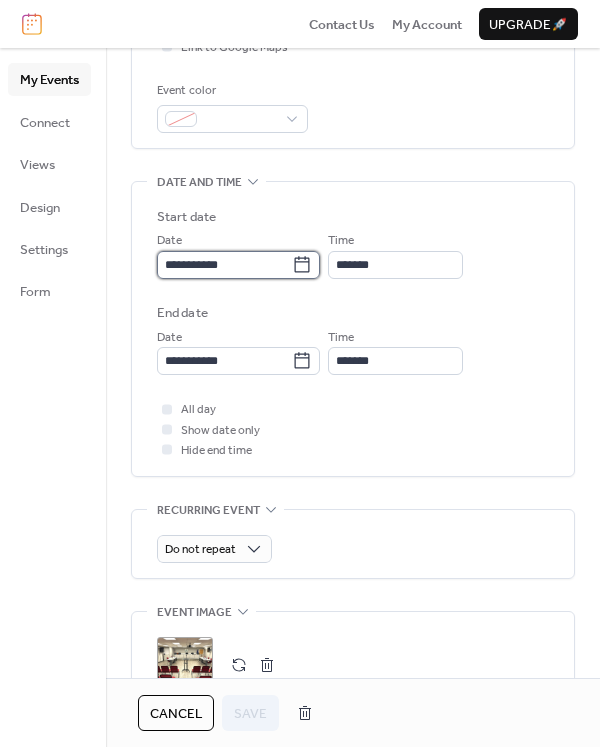 click on "**********" at bounding box center (224, 265) 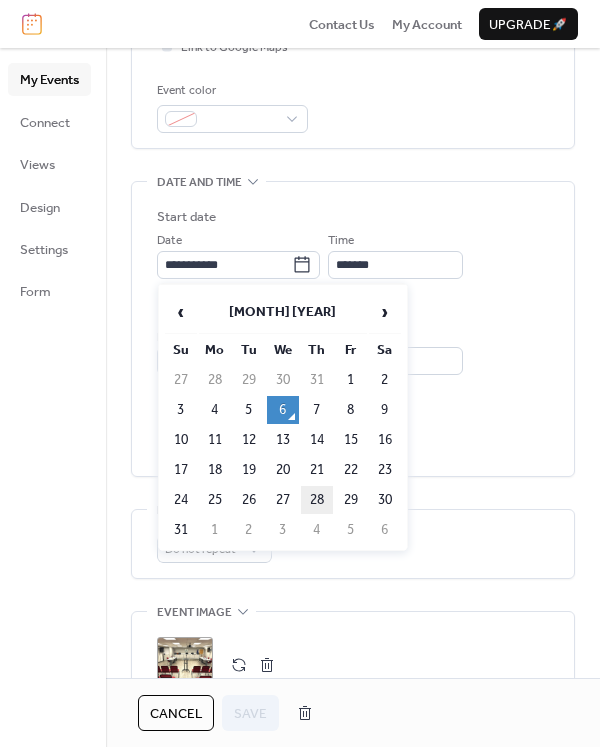 click on "28" at bounding box center [317, 500] 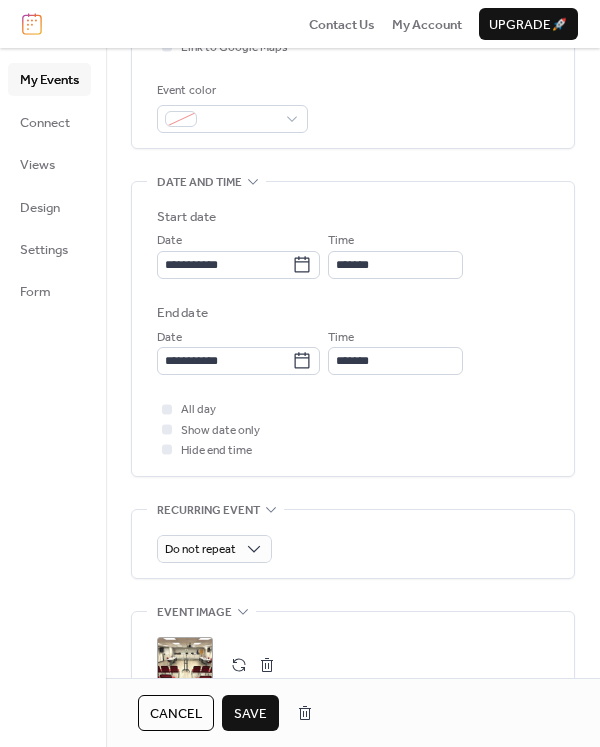 click on "Save" at bounding box center [250, 714] 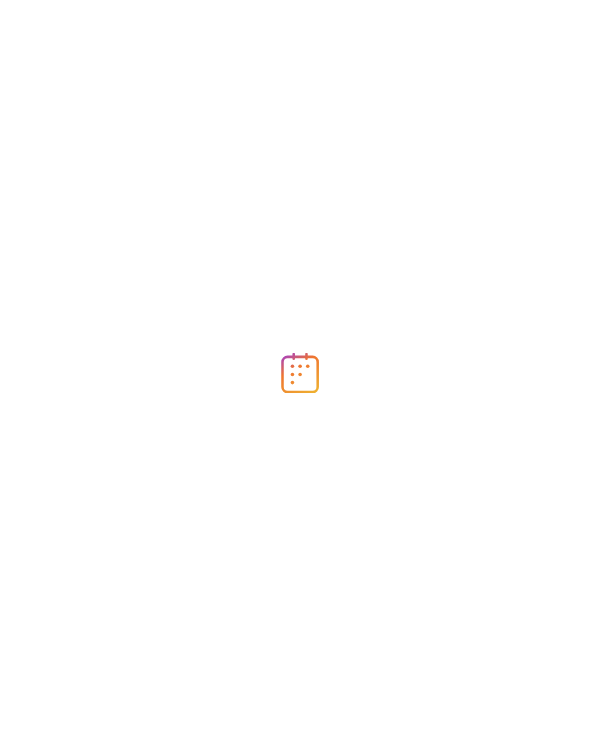 scroll, scrollTop: 0, scrollLeft: 0, axis: both 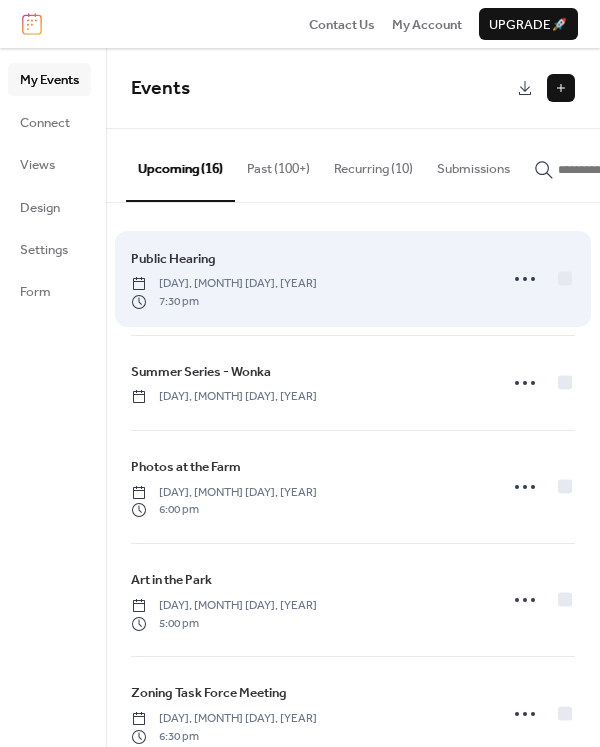 click on "Public Hearing" at bounding box center (173, 259) 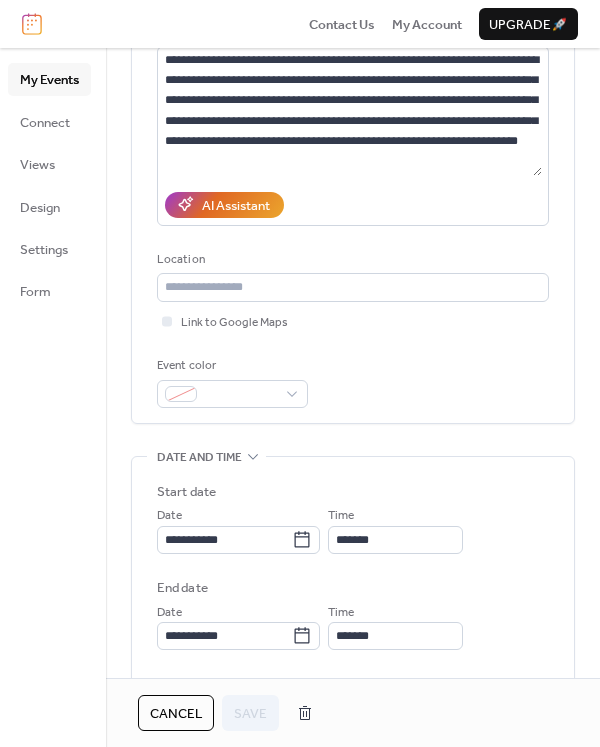 scroll, scrollTop: 300, scrollLeft: 0, axis: vertical 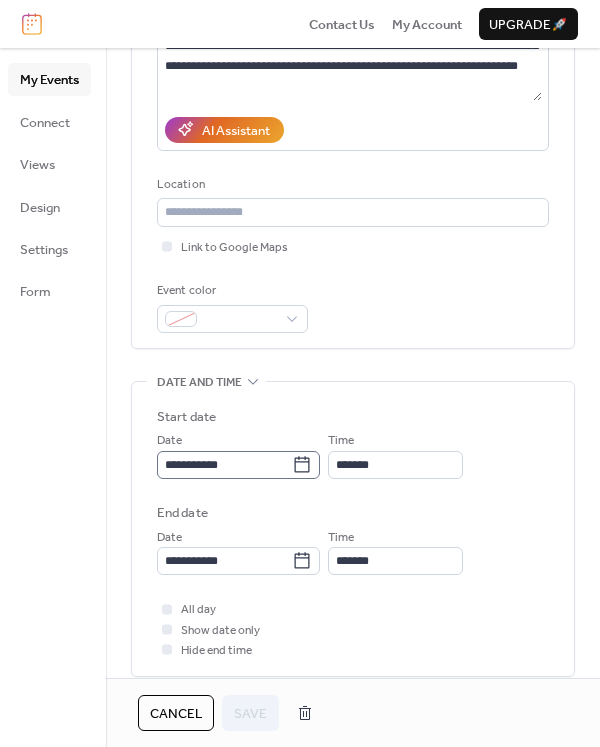click 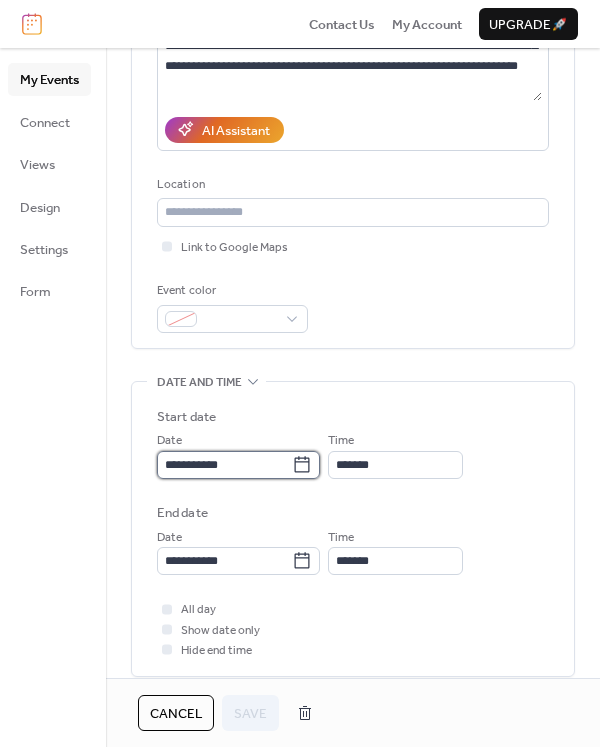 click on "**********" at bounding box center [224, 465] 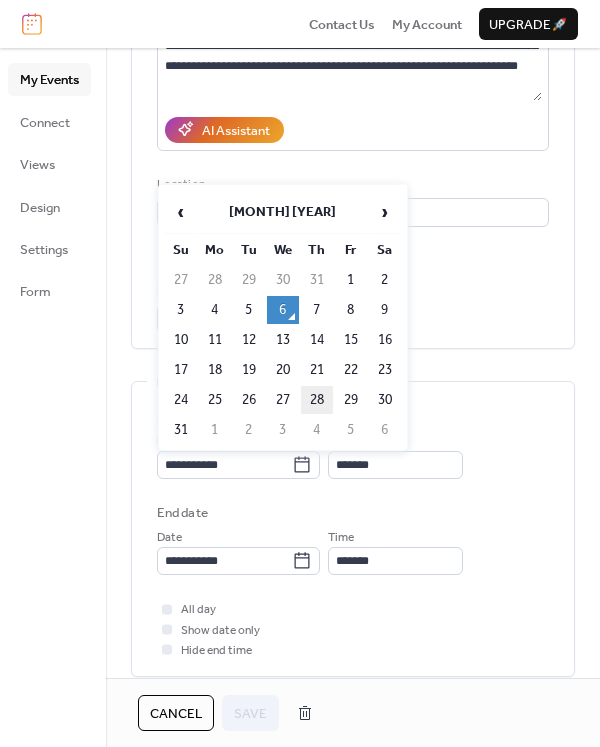 click on "28" at bounding box center [317, 400] 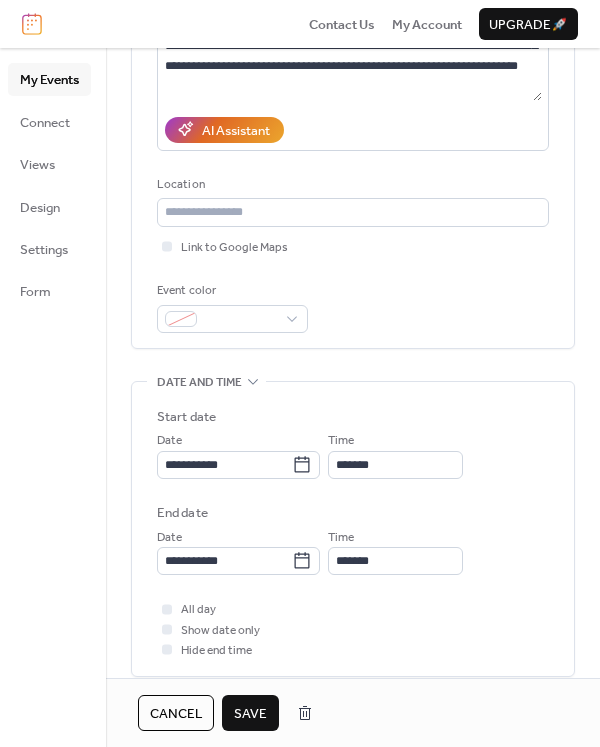 click on "Save" at bounding box center [250, 714] 